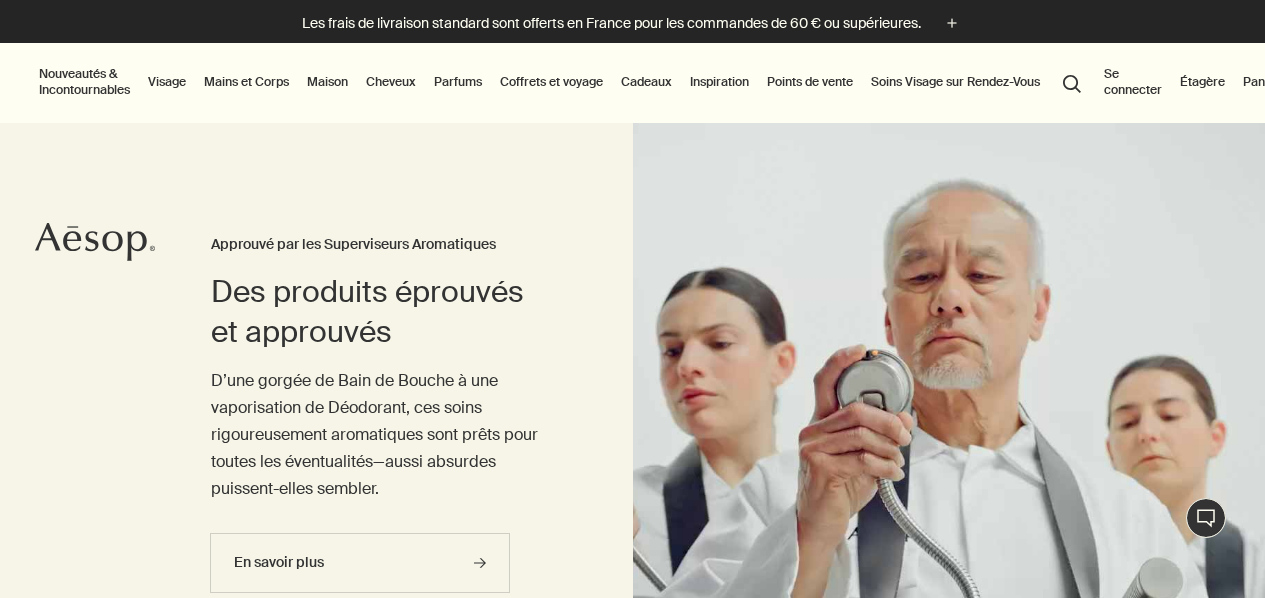scroll, scrollTop: 0, scrollLeft: 0, axis: both 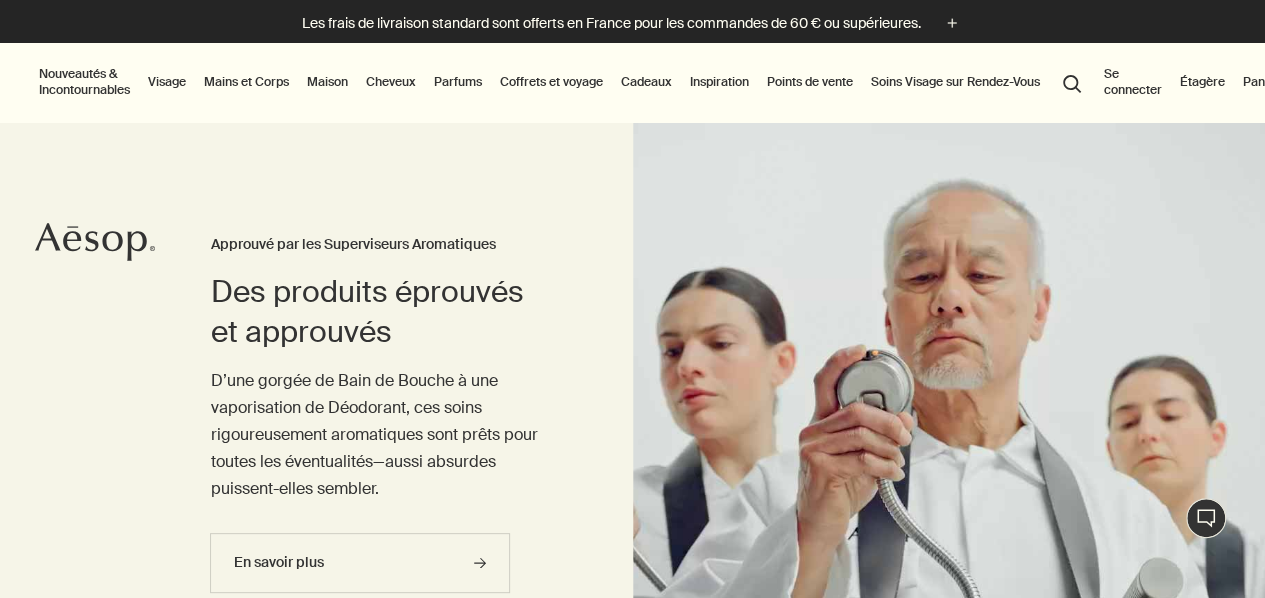 click on "Mains et Corps" at bounding box center [246, 82] 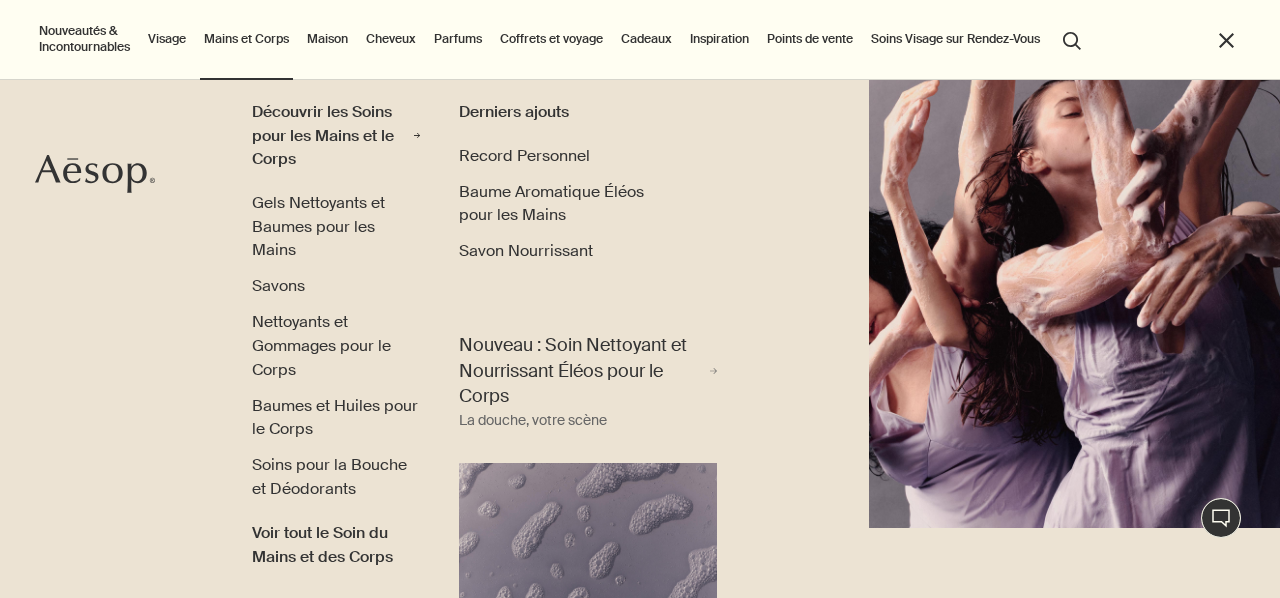 scroll, scrollTop: 76, scrollLeft: 0, axis: vertical 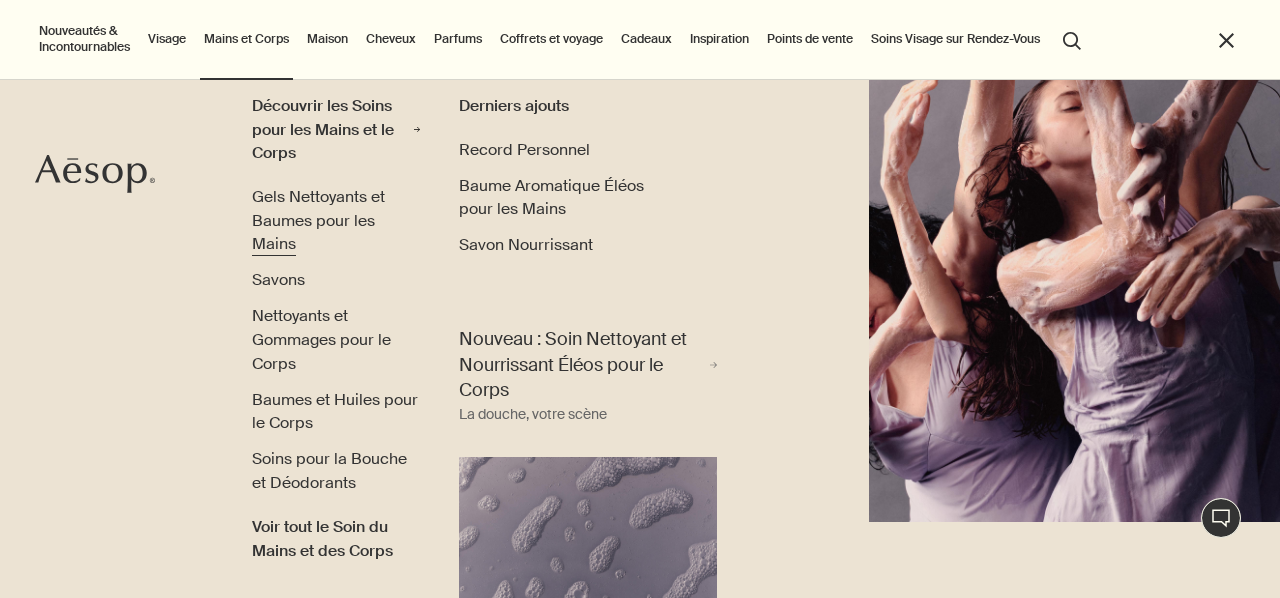 click on "Gels Nettoyants et Baumes pour les Mains" at bounding box center [318, 220] 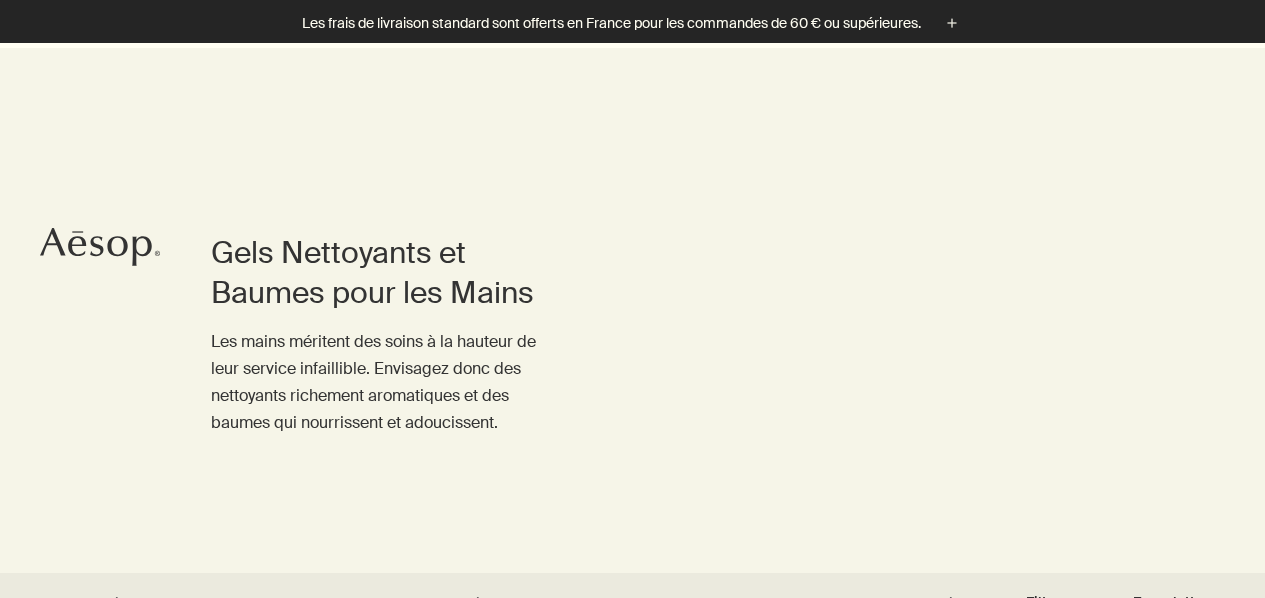 scroll, scrollTop: 426, scrollLeft: 0, axis: vertical 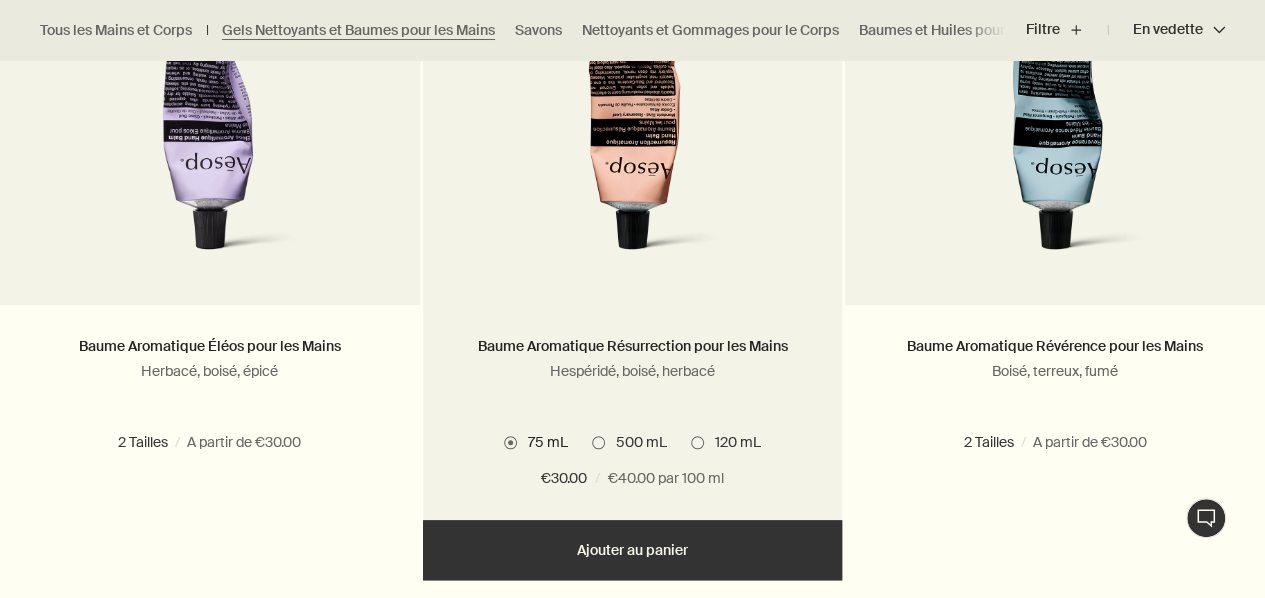 click on "500 mL" at bounding box center [635, 442] 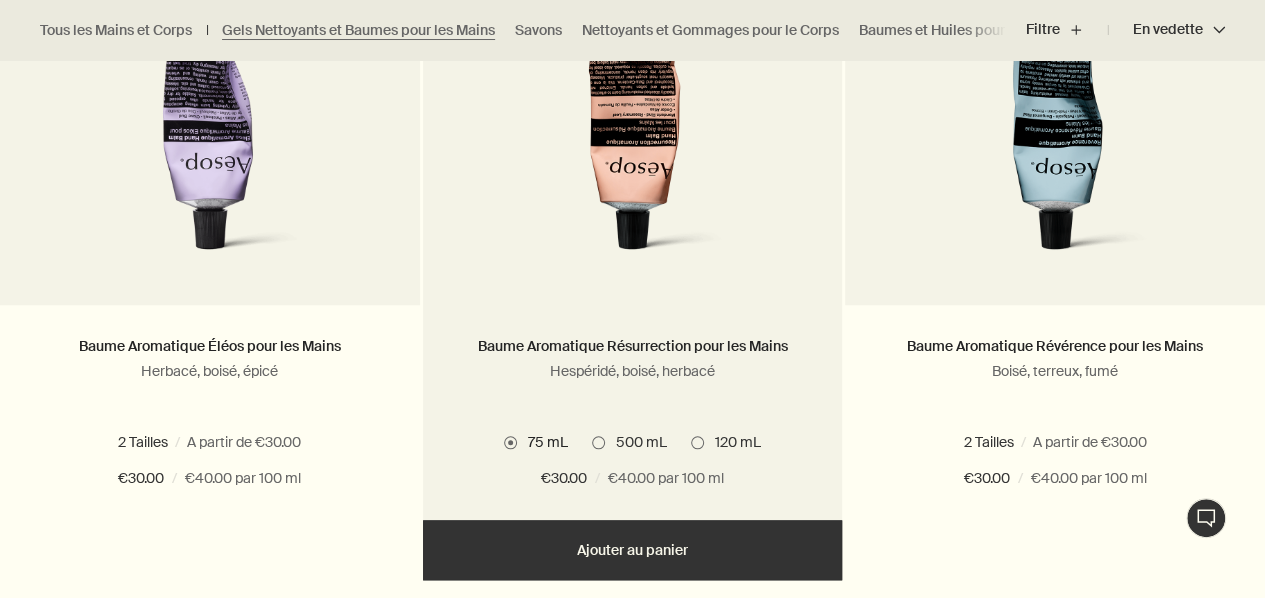 click on "500 mL" at bounding box center [592, 1224] 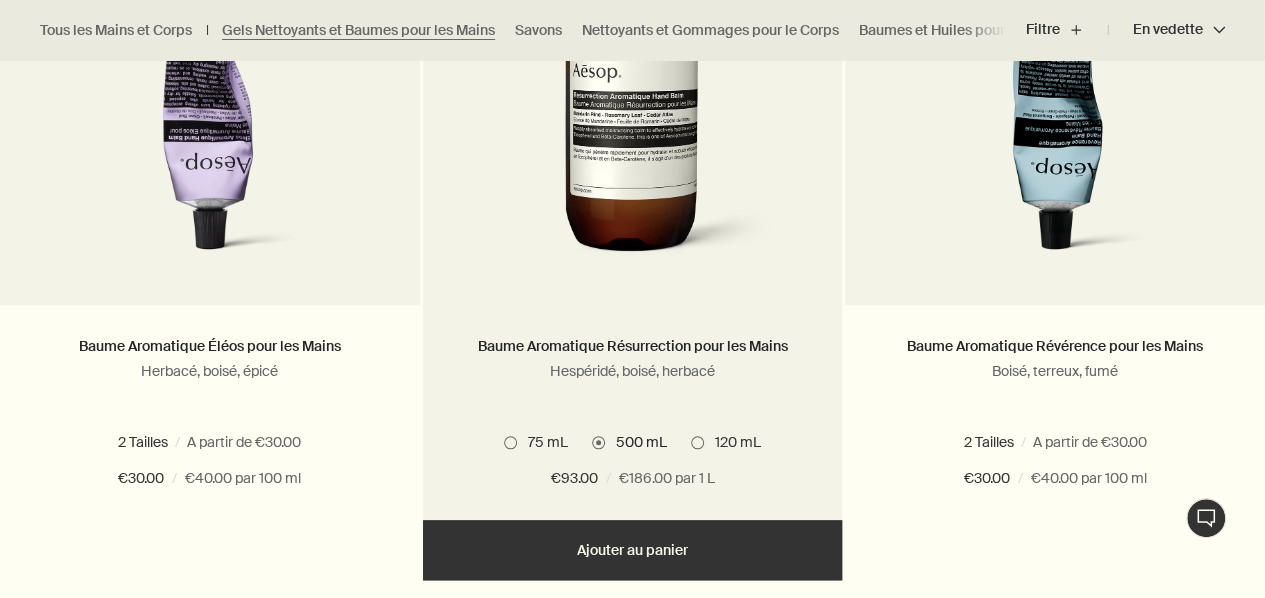 click at bounding box center [697, 442] 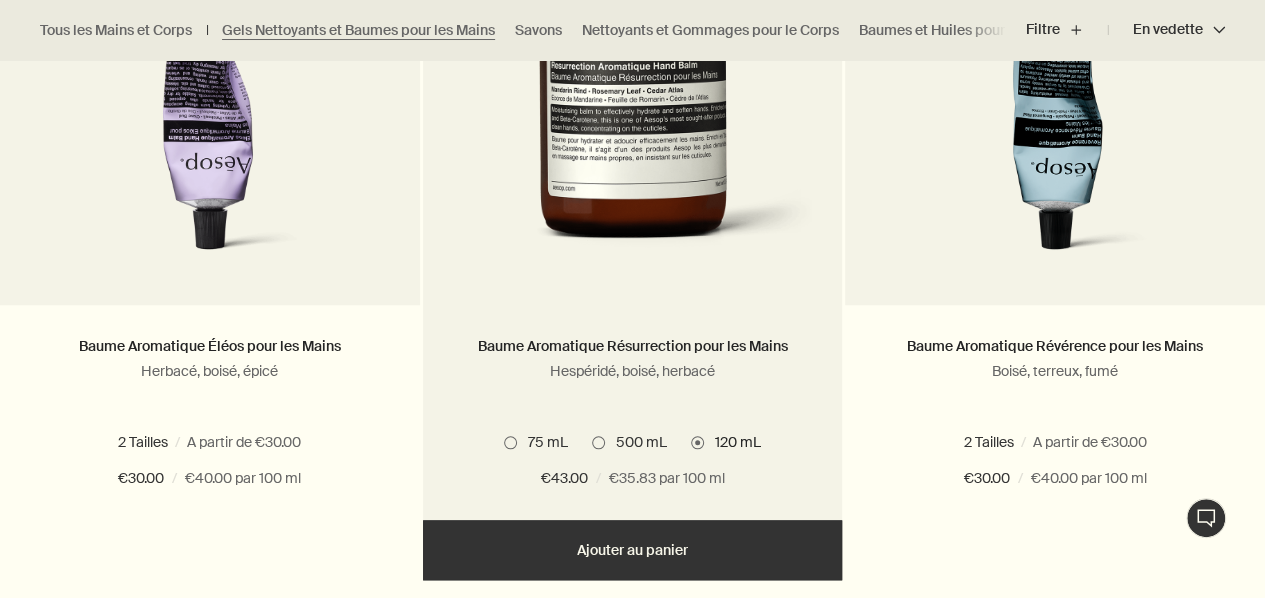 click at bounding box center [510, 442] 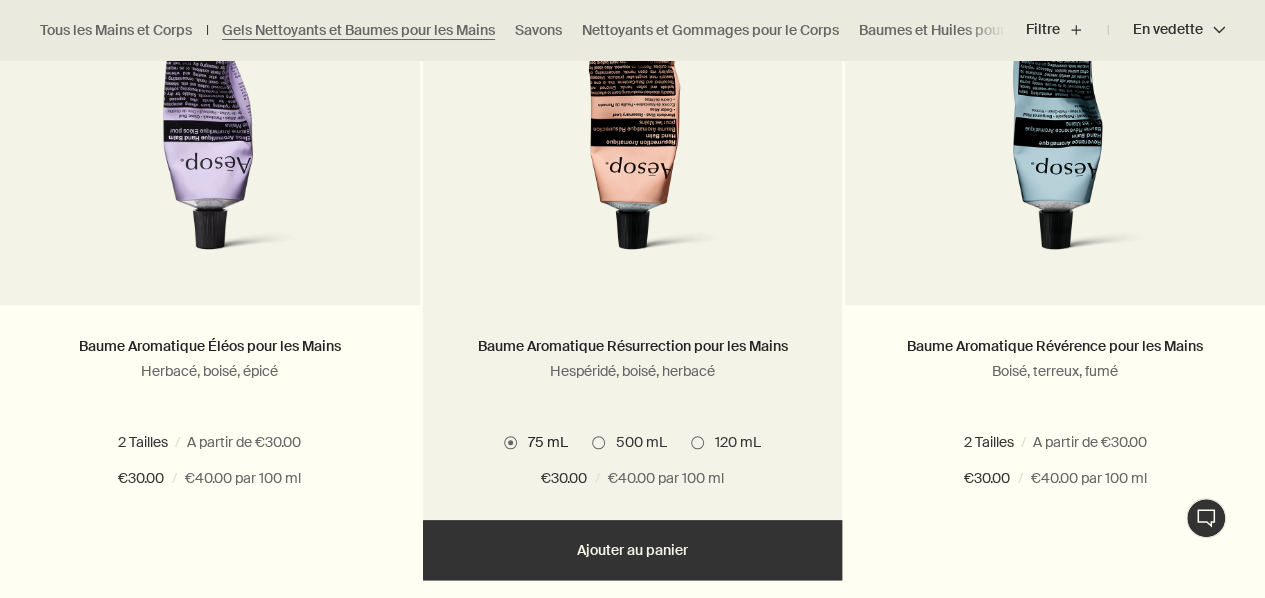 click at bounding box center (697, 442) 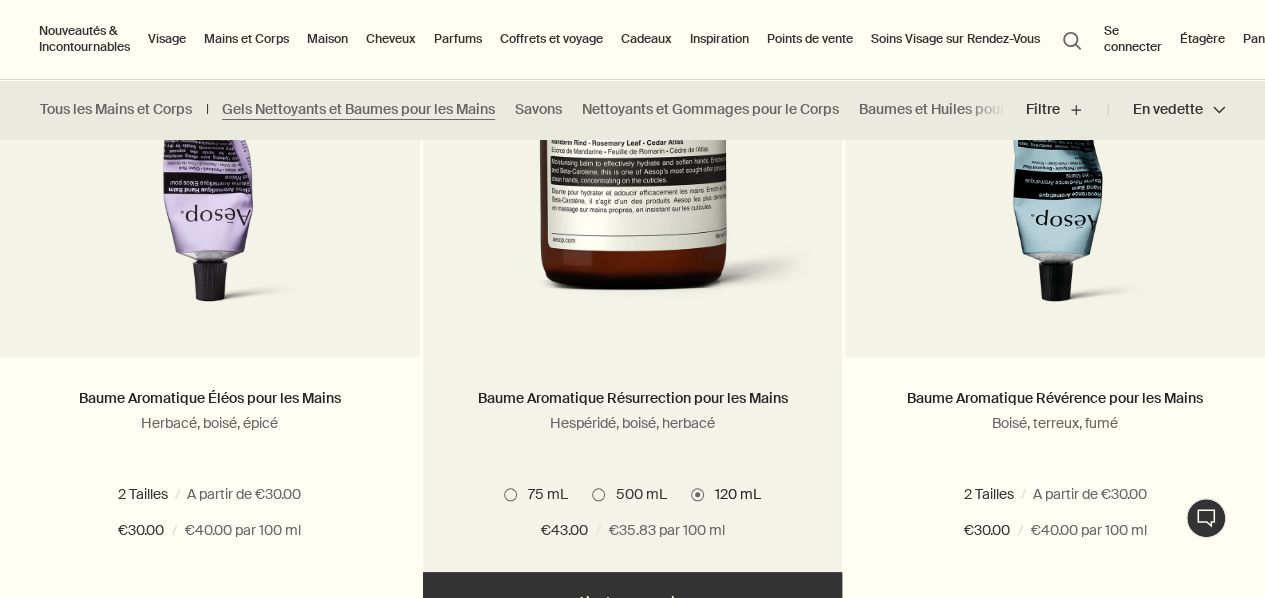 scroll, scrollTop: 735, scrollLeft: 0, axis: vertical 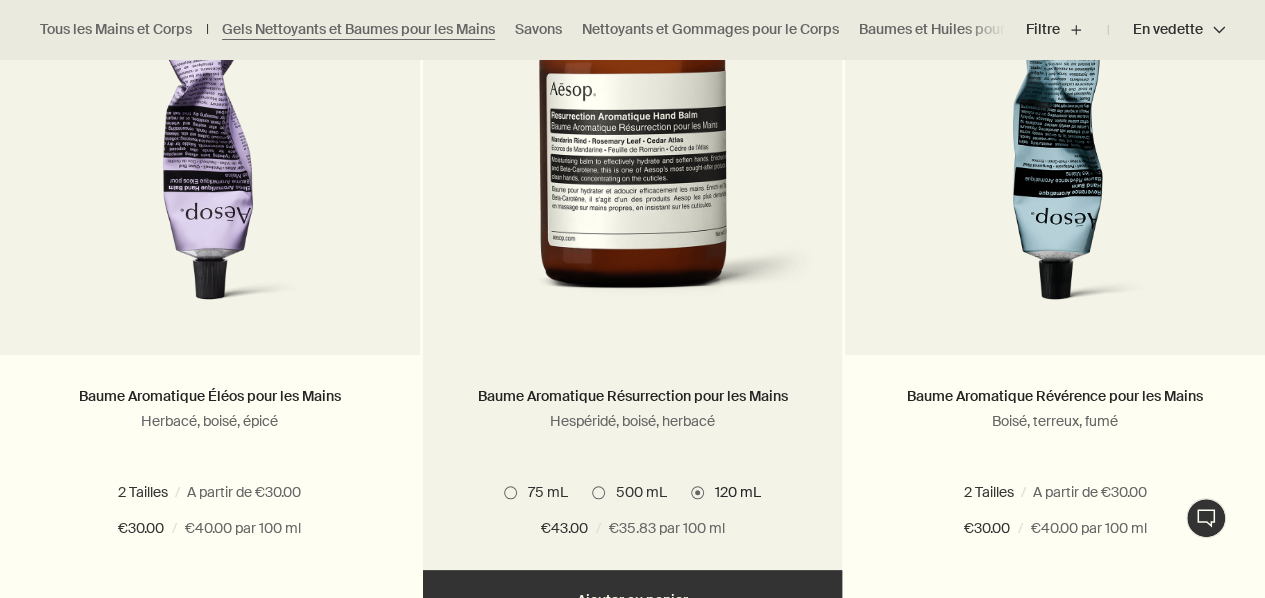 click at bounding box center (598, 492) 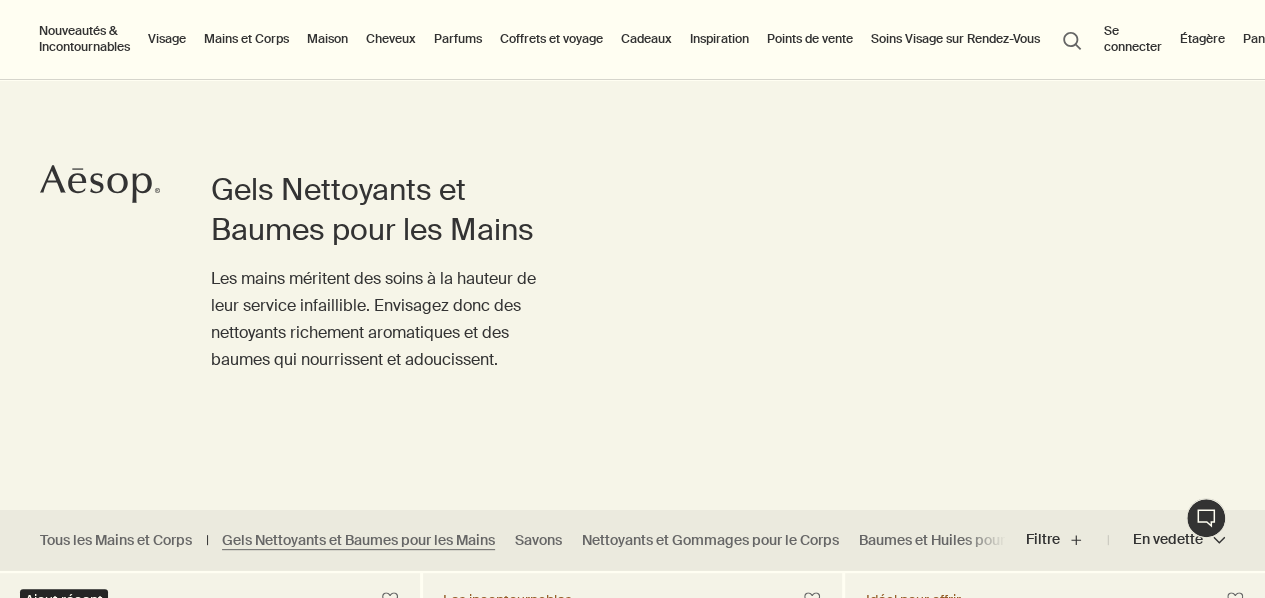scroll, scrollTop: 9, scrollLeft: 0, axis: vertical 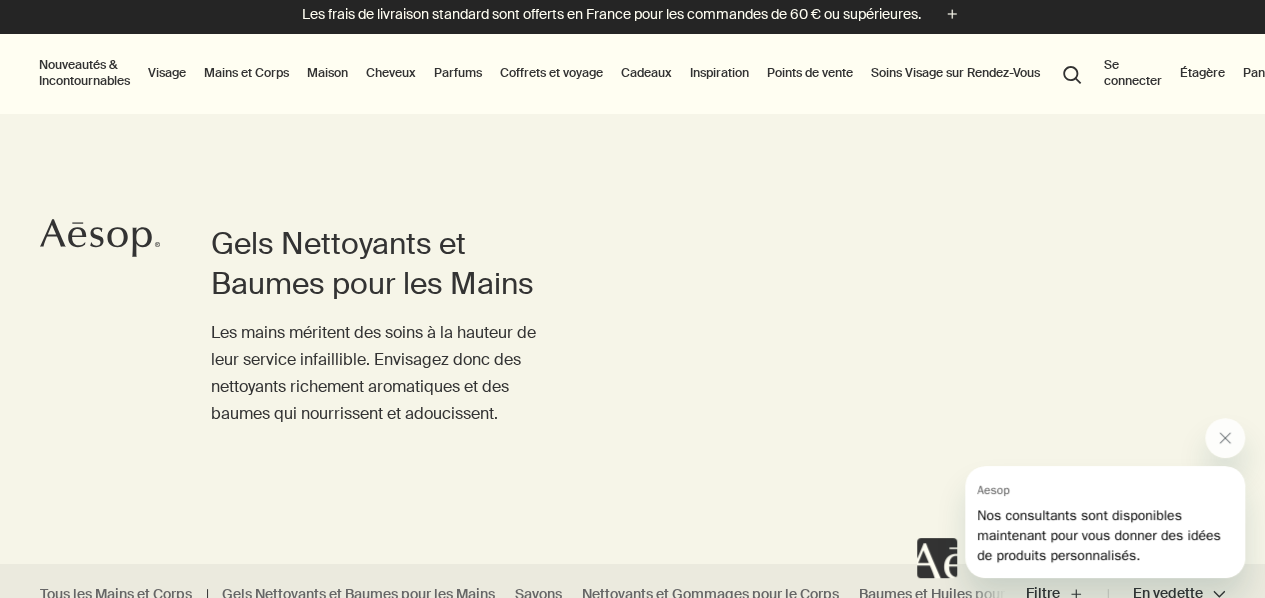 click on "Maison" at bounding box center [327, 73] 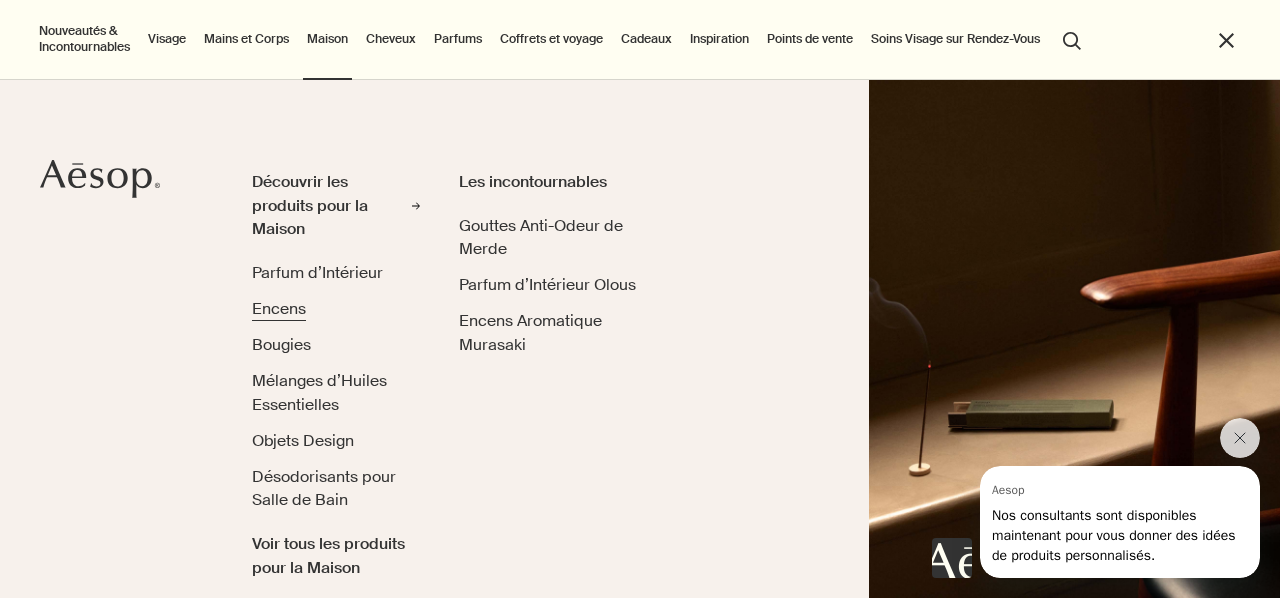 click on "Encens" at bounding box center [279, 308] 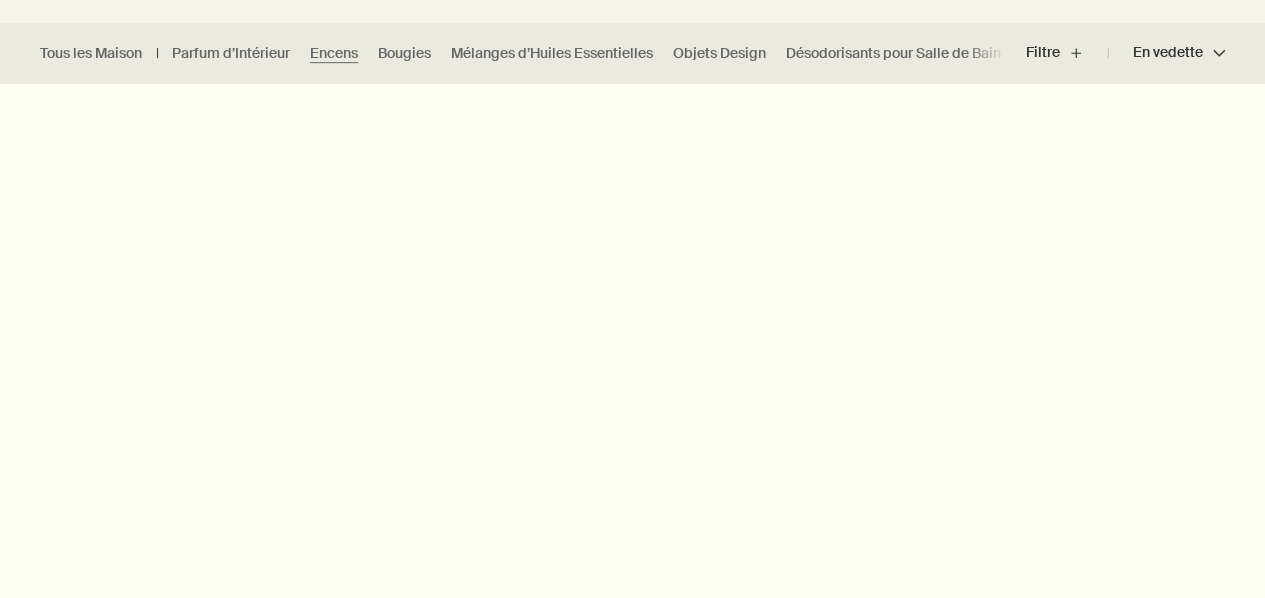 scroll, scrollTop: 0, scrollLeft: 0, axis: both 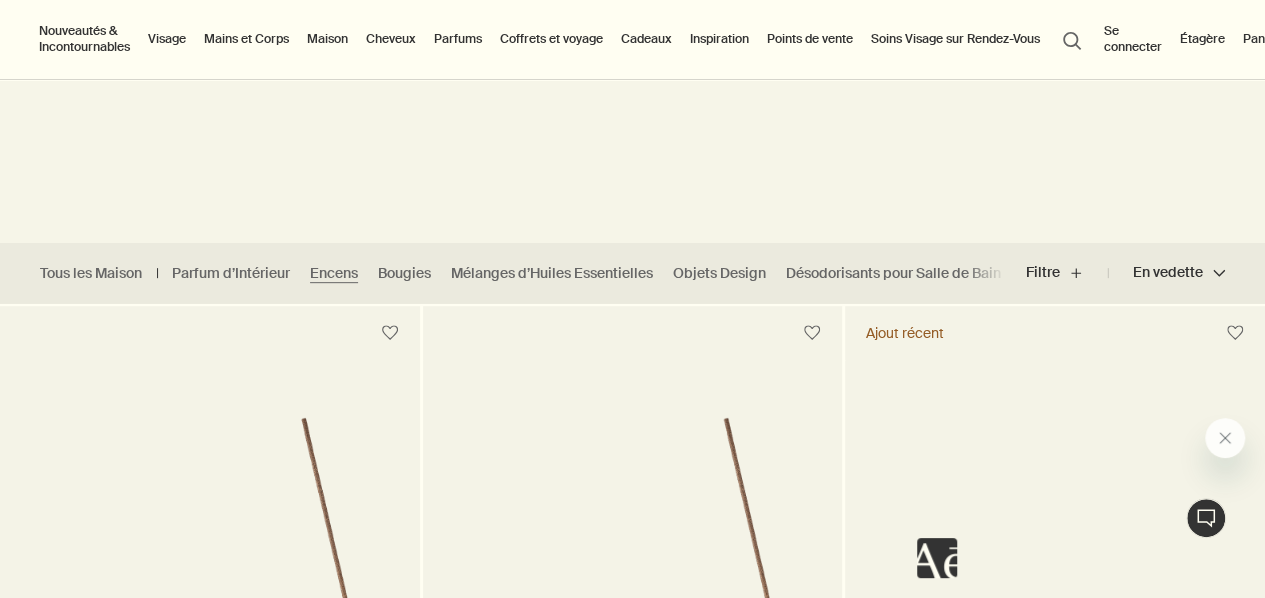 click on "Maison" at bounding box center [327, 39] 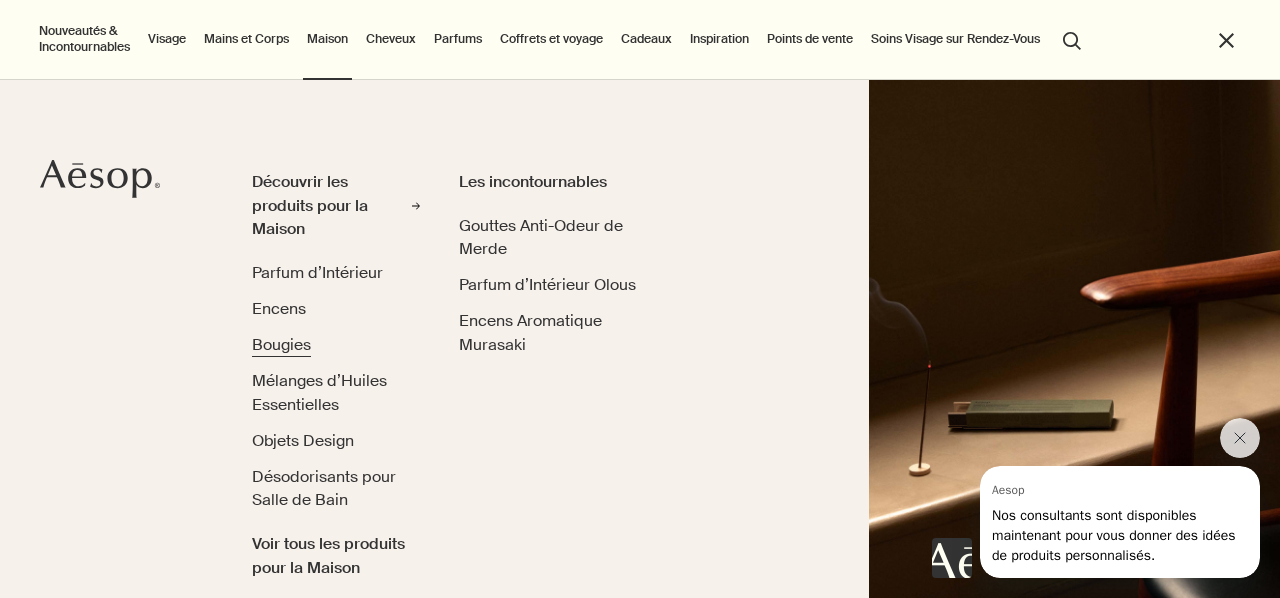 click on "Bougies" at bounding box center [281, 344] 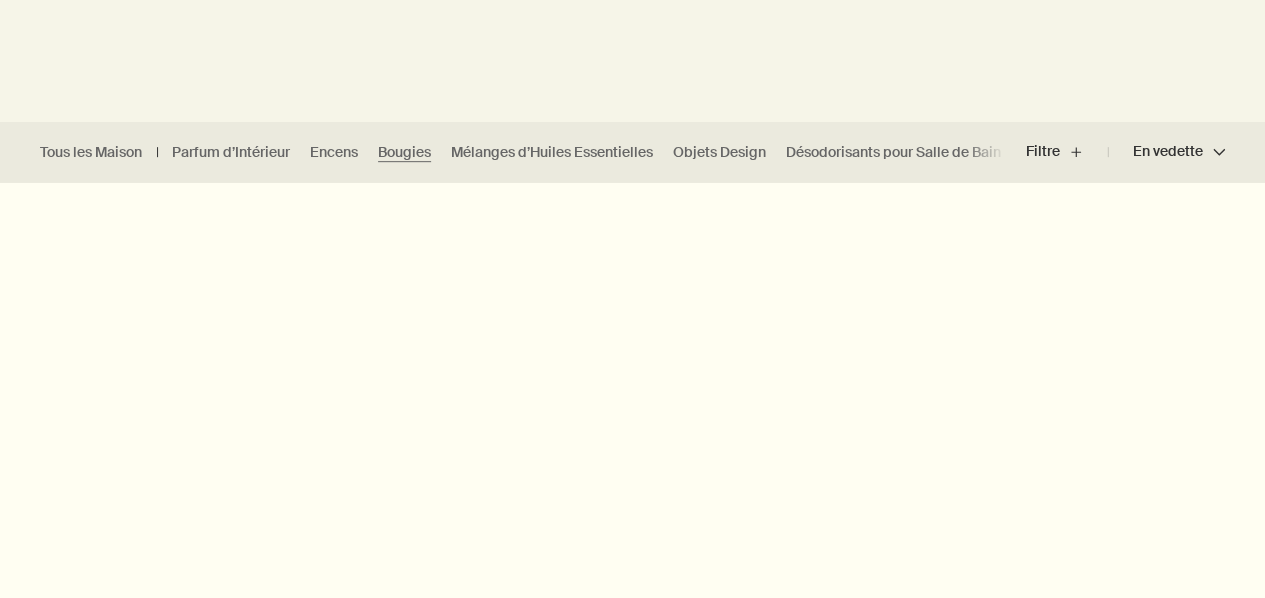 scroll, scrollTop: 452, scrollLeft: 0, axis: vertical 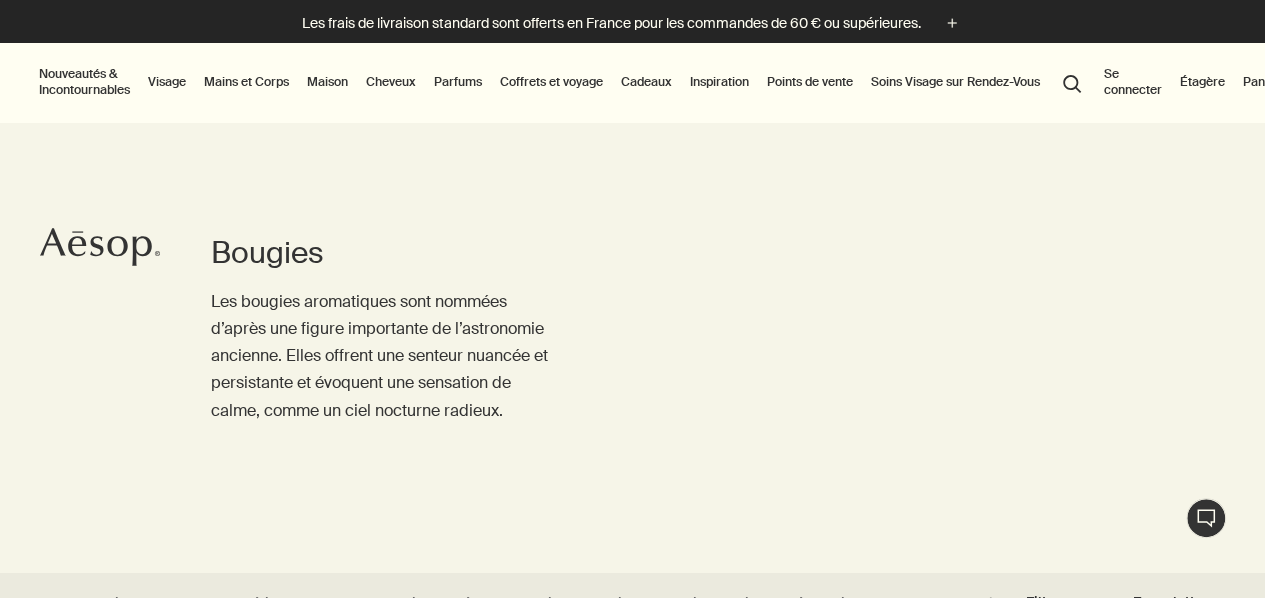 click on "Visage" at bounding box center (167, 82) 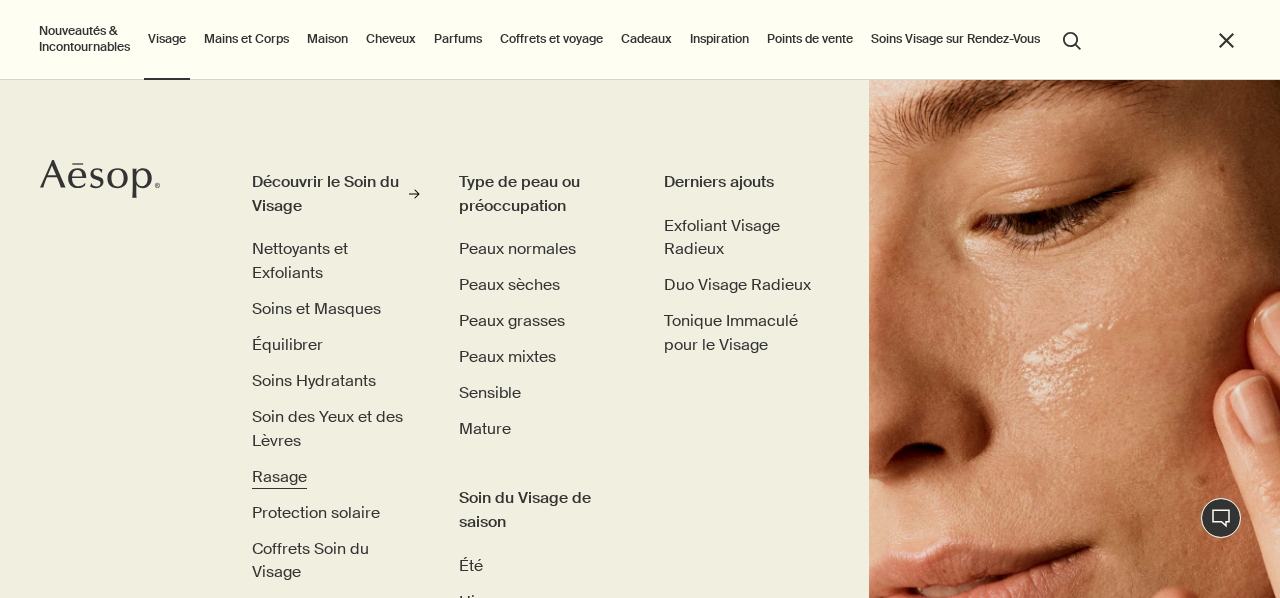 click on "Rasage" at bounding box center [279, 476] 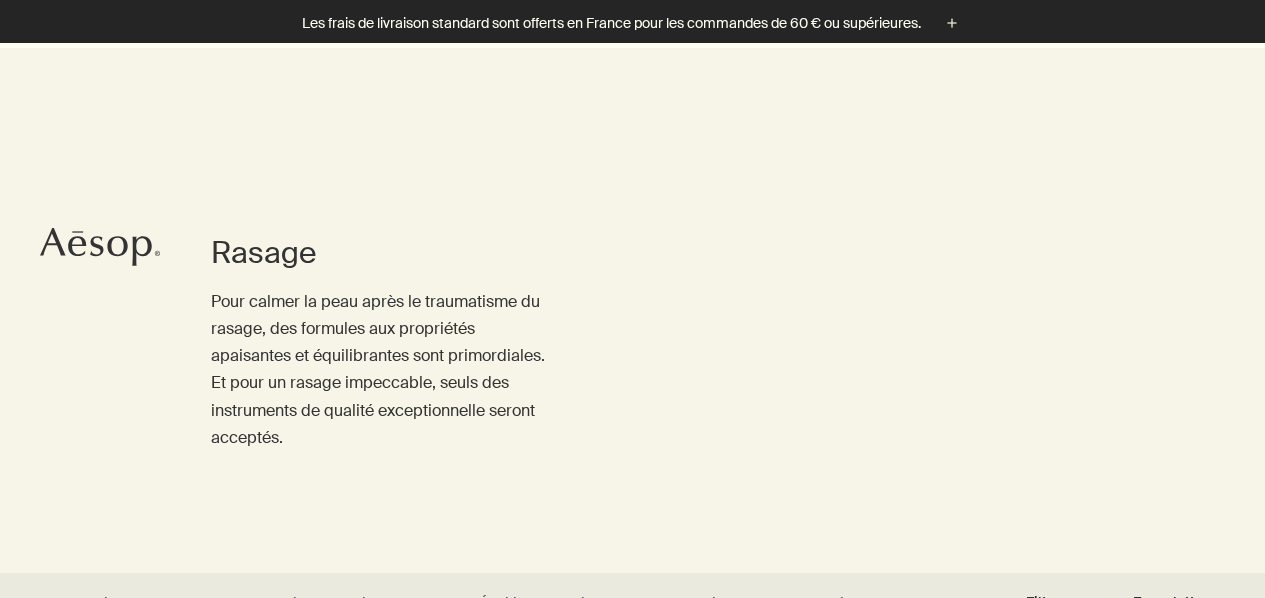scroll, scrollTop: 436, scrollLeft: 0, axis: vertical 